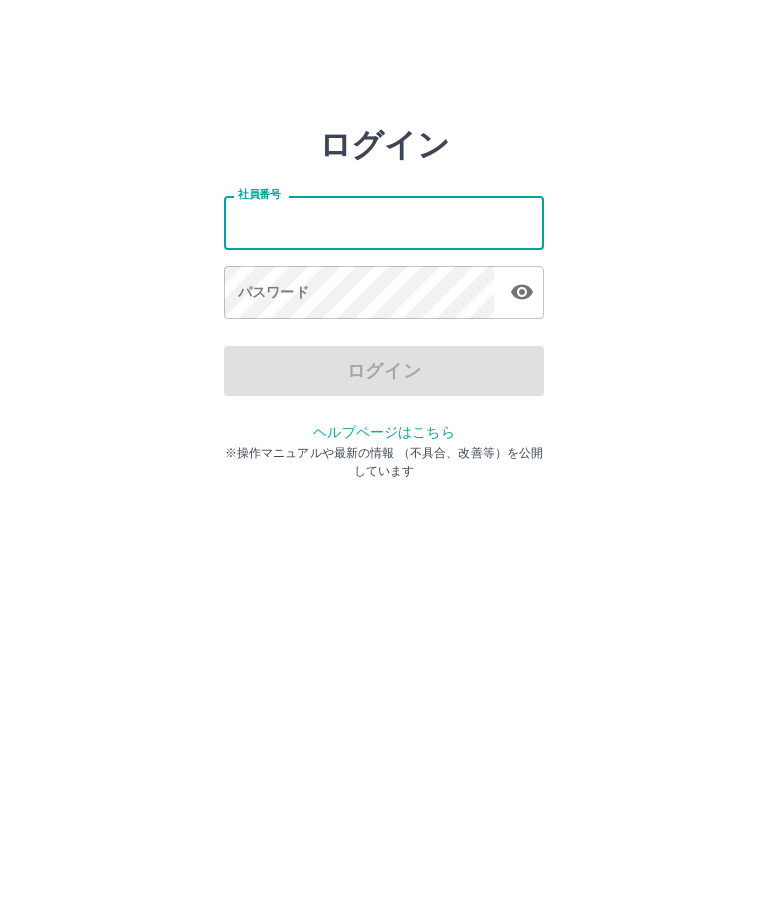 scroll, scrollTop: 0, scrollLeft: 0, axis: both 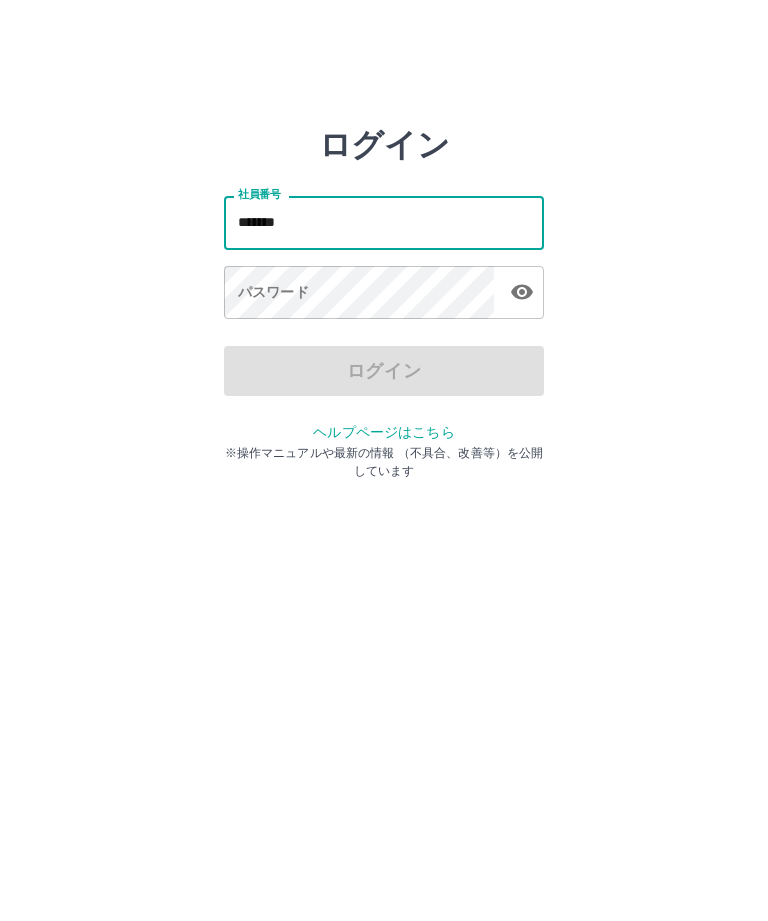 type on "*******" 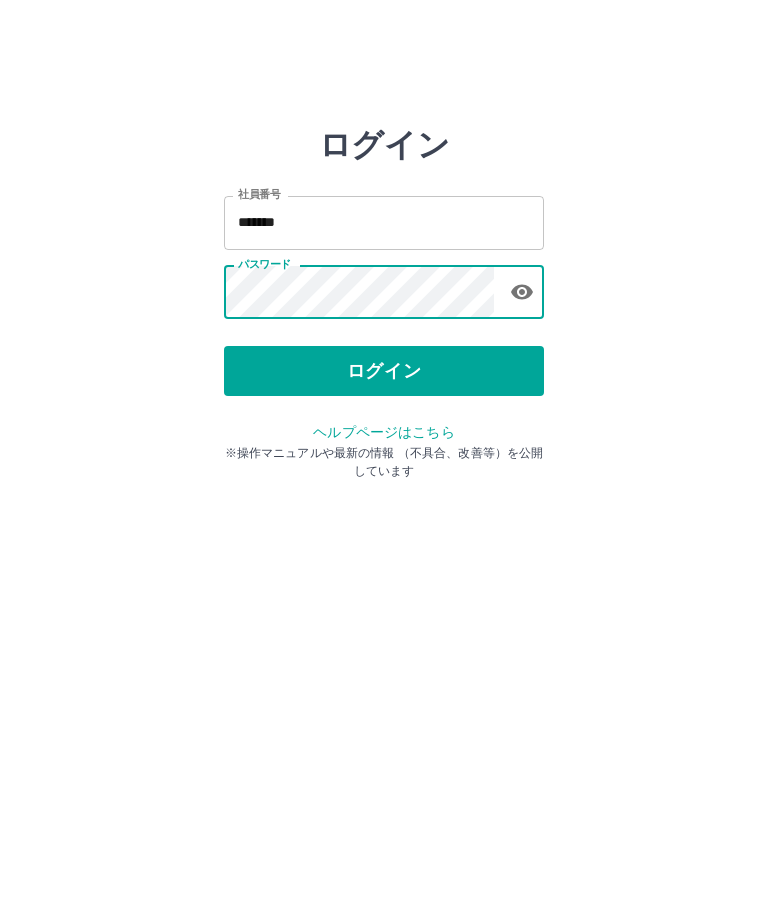 click on "ログイン" at bounding box center (384, 371) 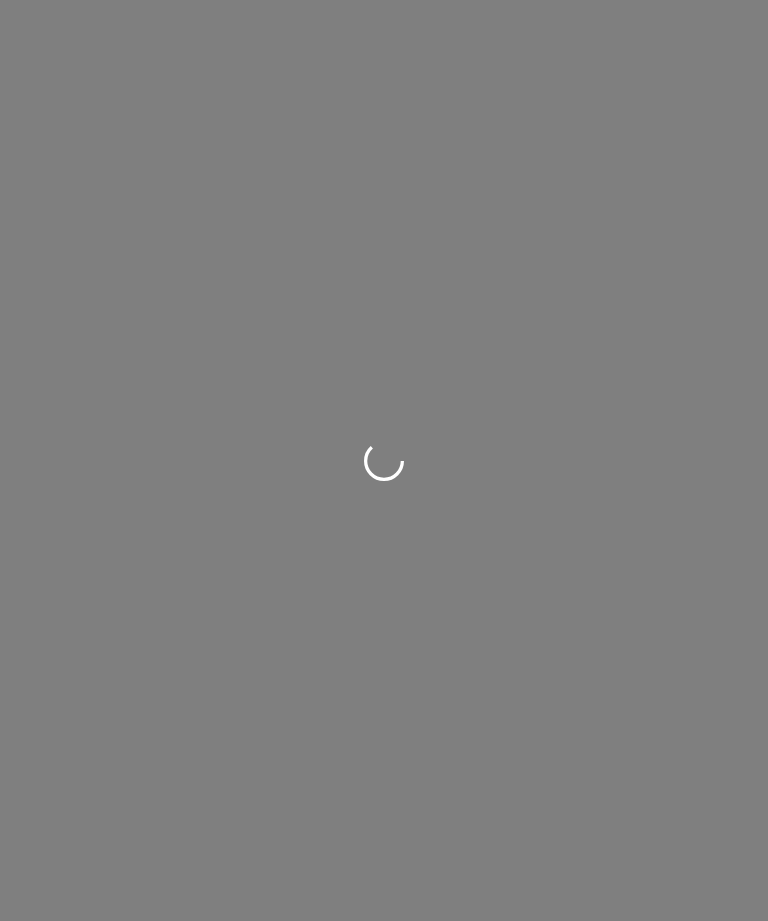 scroll, scrollTop: 0, scrollLeft: 0, axis: both 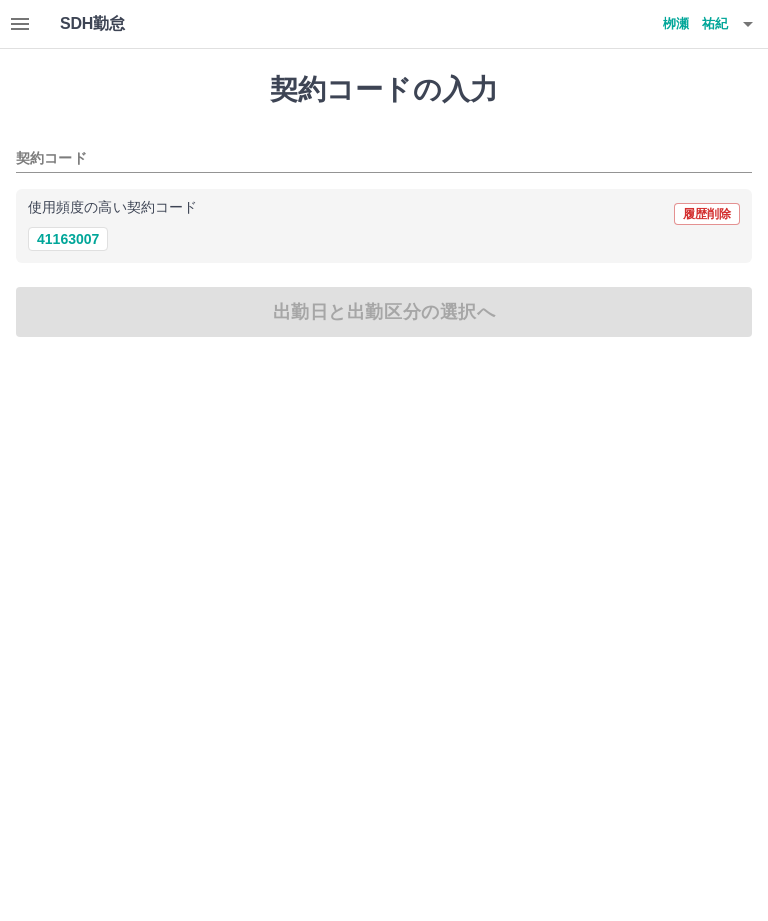 click on "41163007" at bounding box center (68, 239) 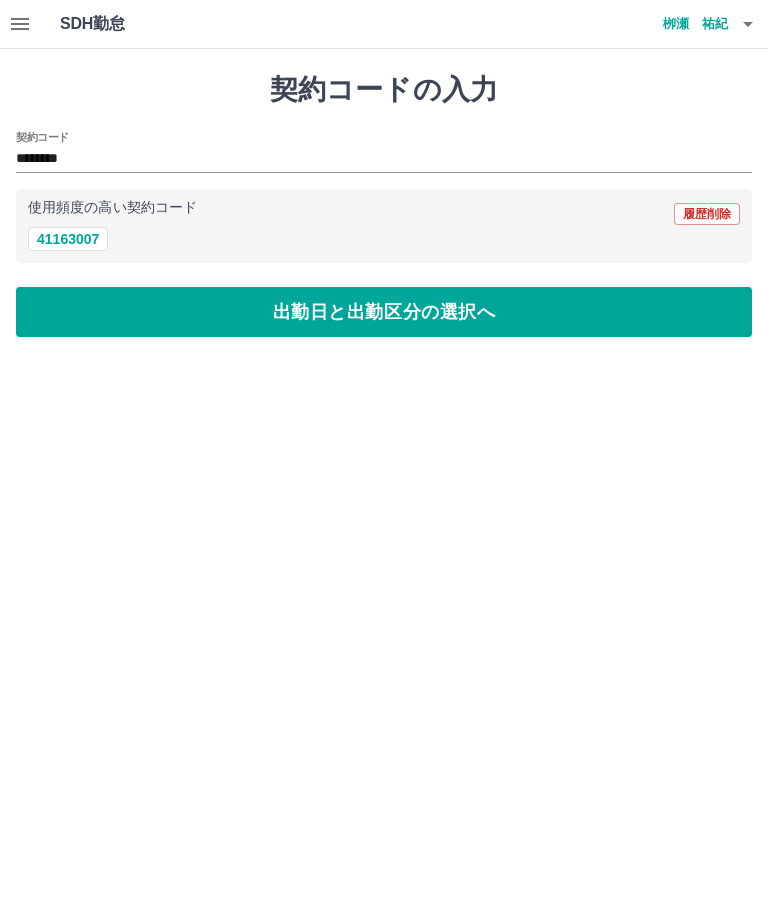 click on "出勤日と出勤区分の選択へ" at bounding box center [384, 312] 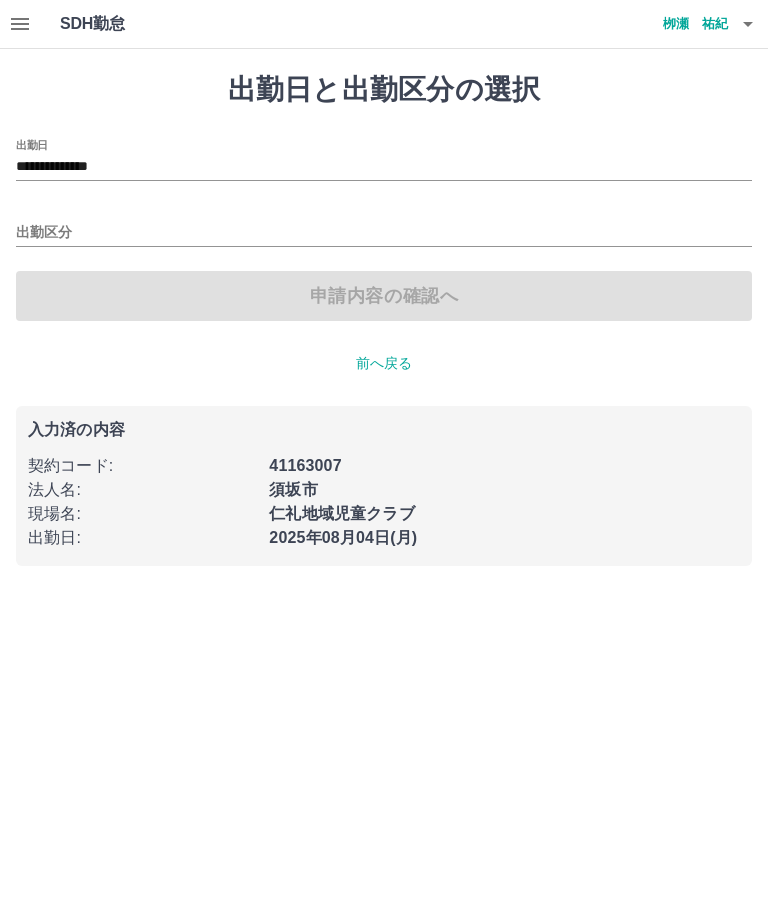 click on "出勤区分" at bounding box center (384, 233) 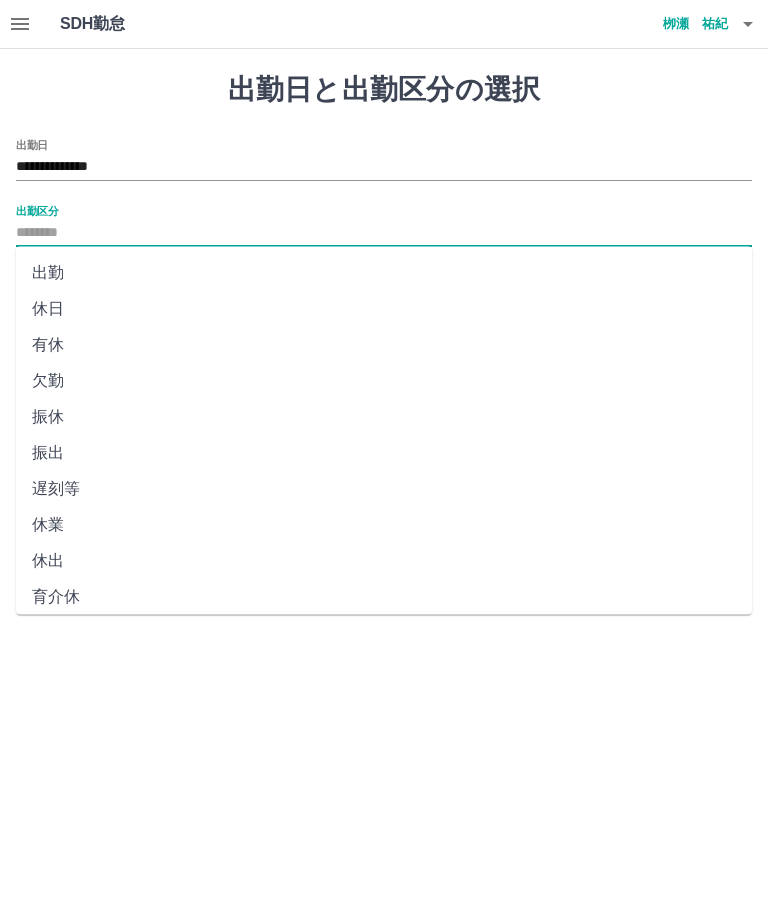 click on "出勤" at bounding box center [384, 273] 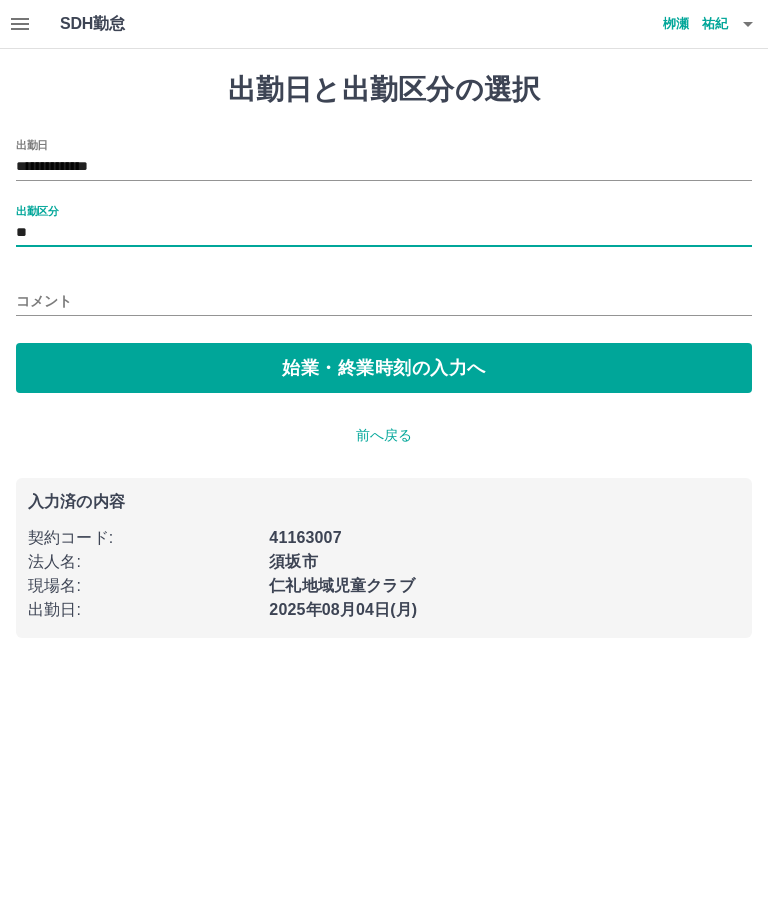 click on "始業・終業時刻の入力へ" at bounding box center [384, 368] 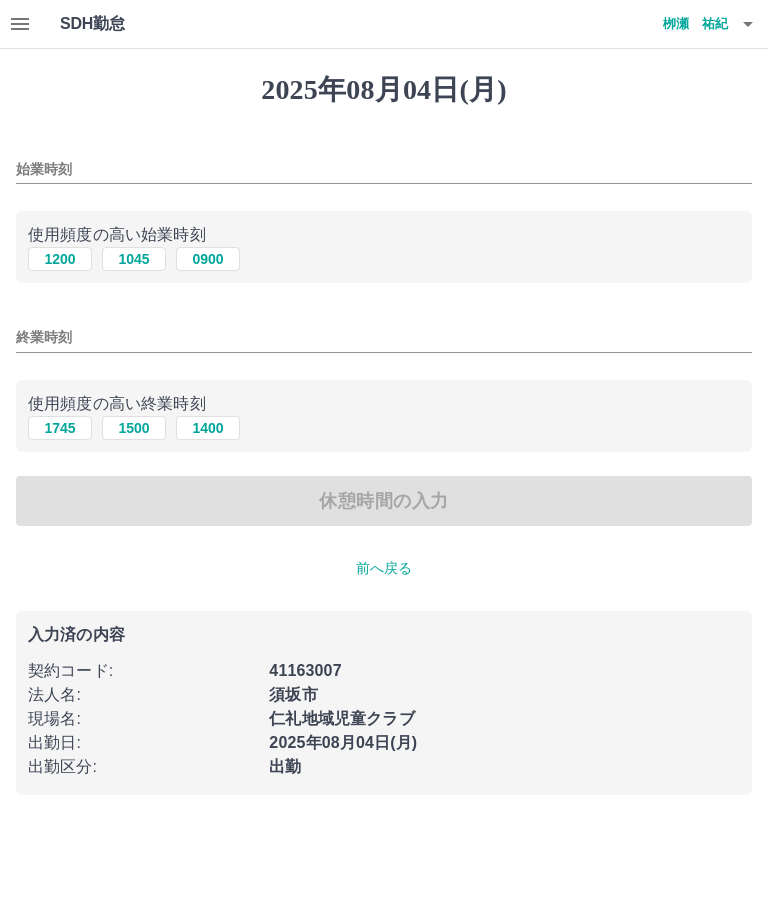 click on "始業時刻" at bounding box center (384, 169) 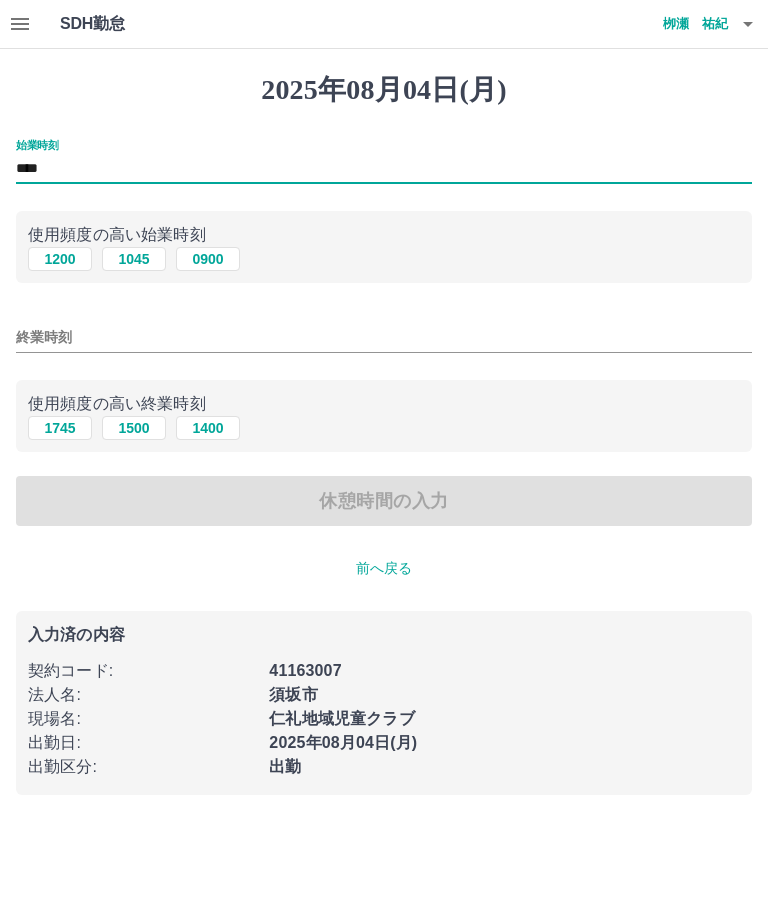 type on "****" 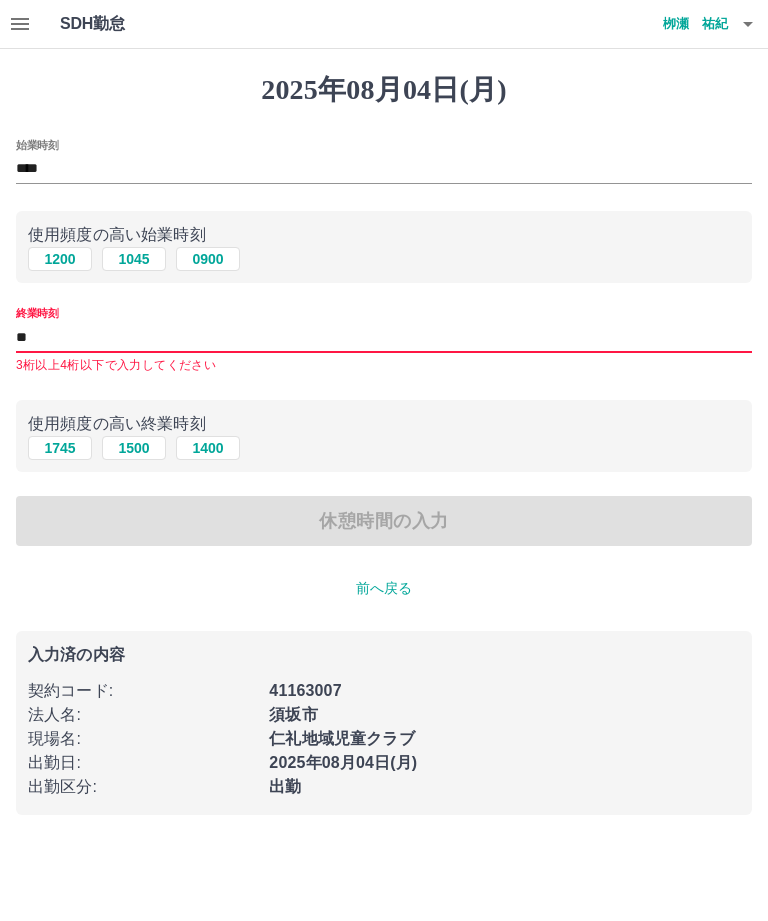 type on "*" 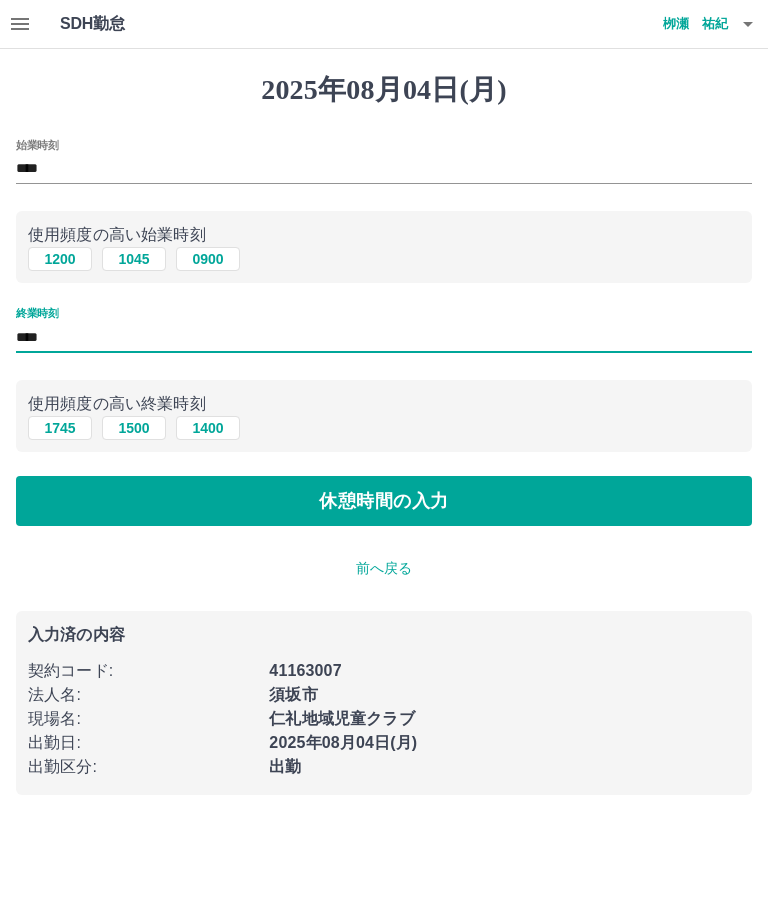 type on "****" 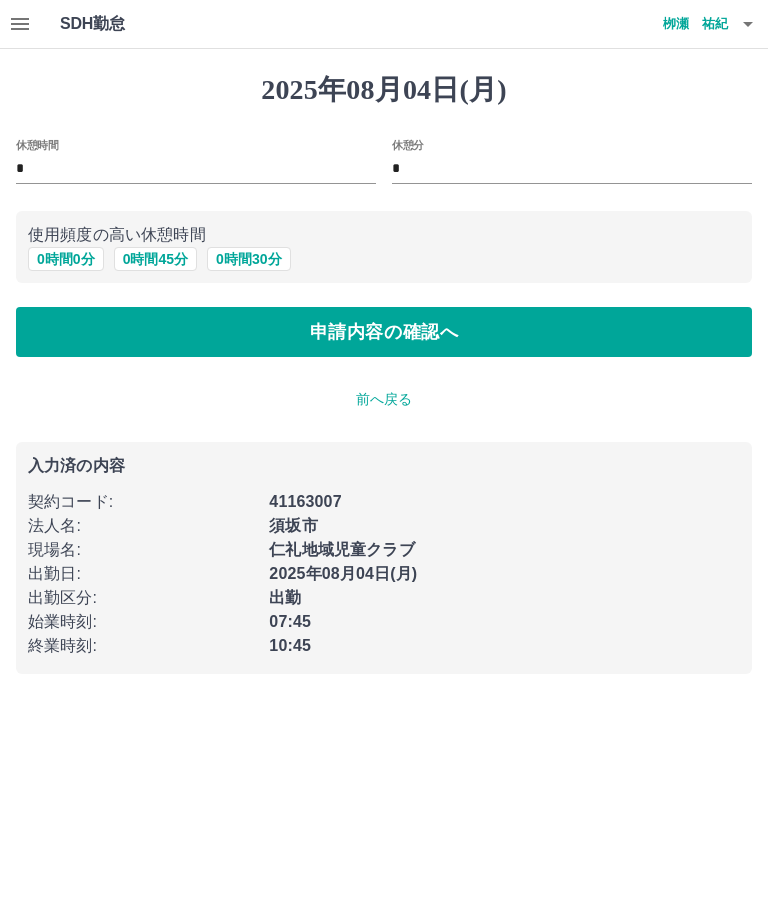 click on "申請内容の確認へ" at bounding box center (384, 332) 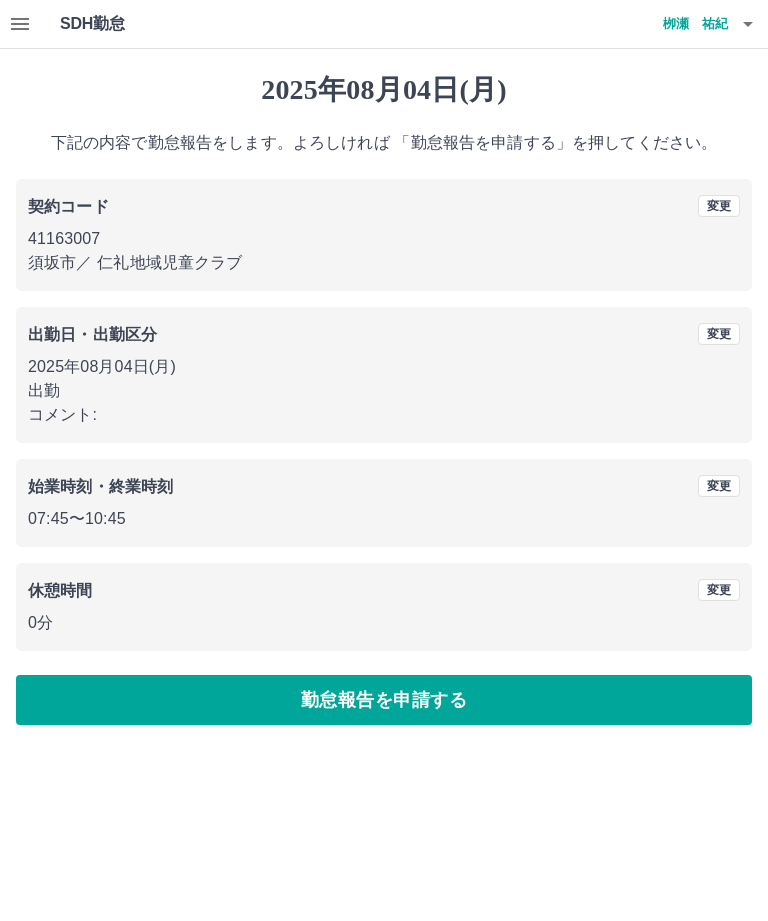 click on "勤怠報告を申請する" at bounding box center [384, 700] 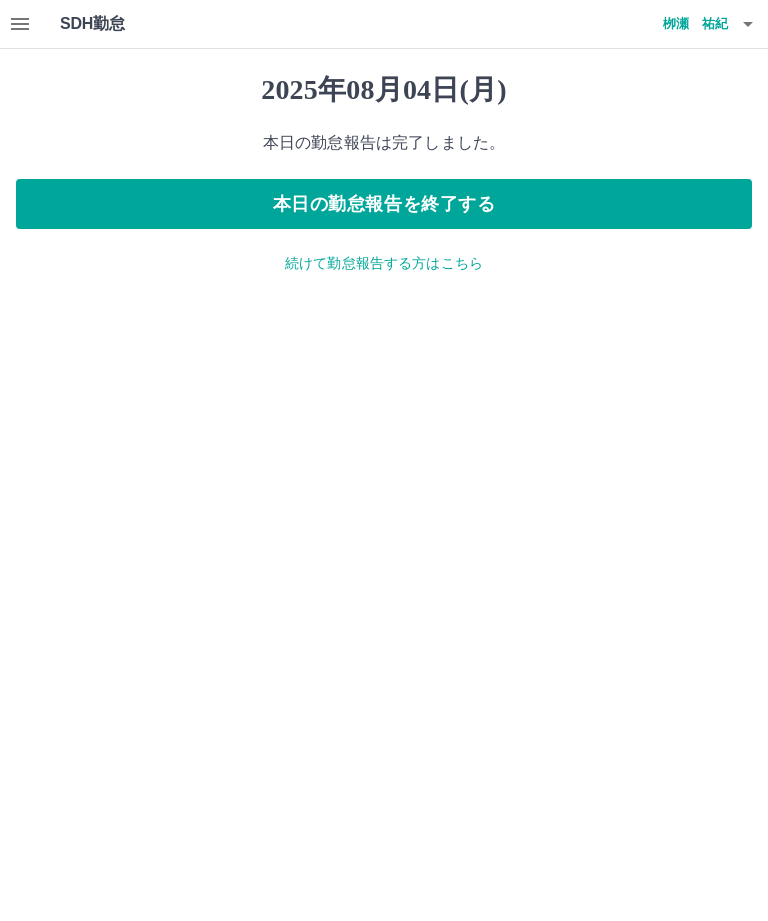 click on "続けて勤怠報告する方はこちら" at bounding box center (384, 263) 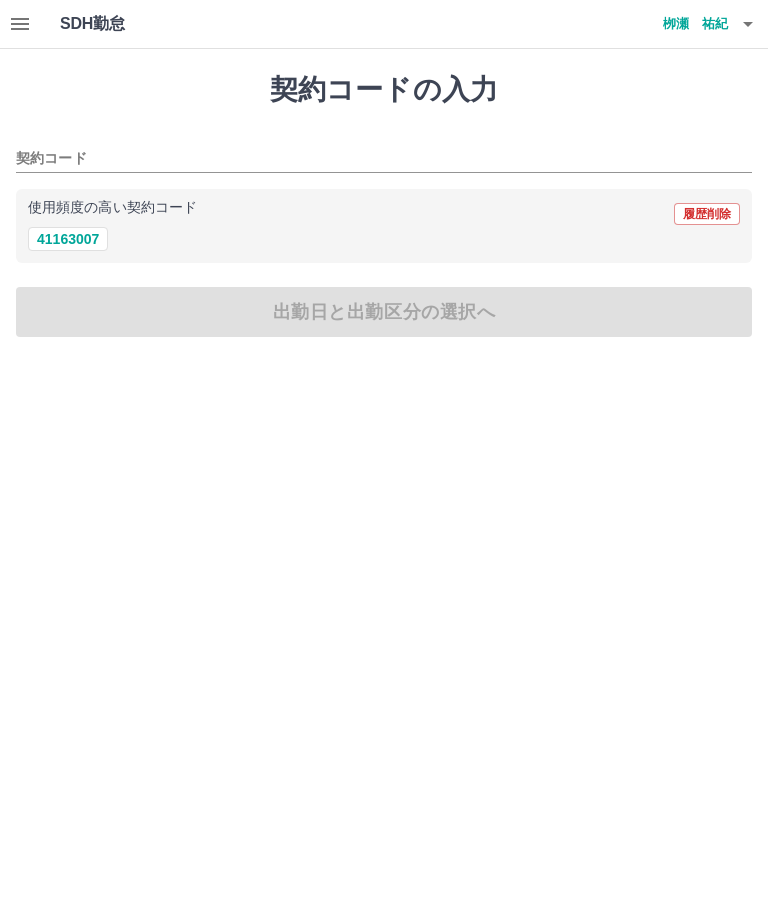 click on "41163007" at bounding box center (68, 239) 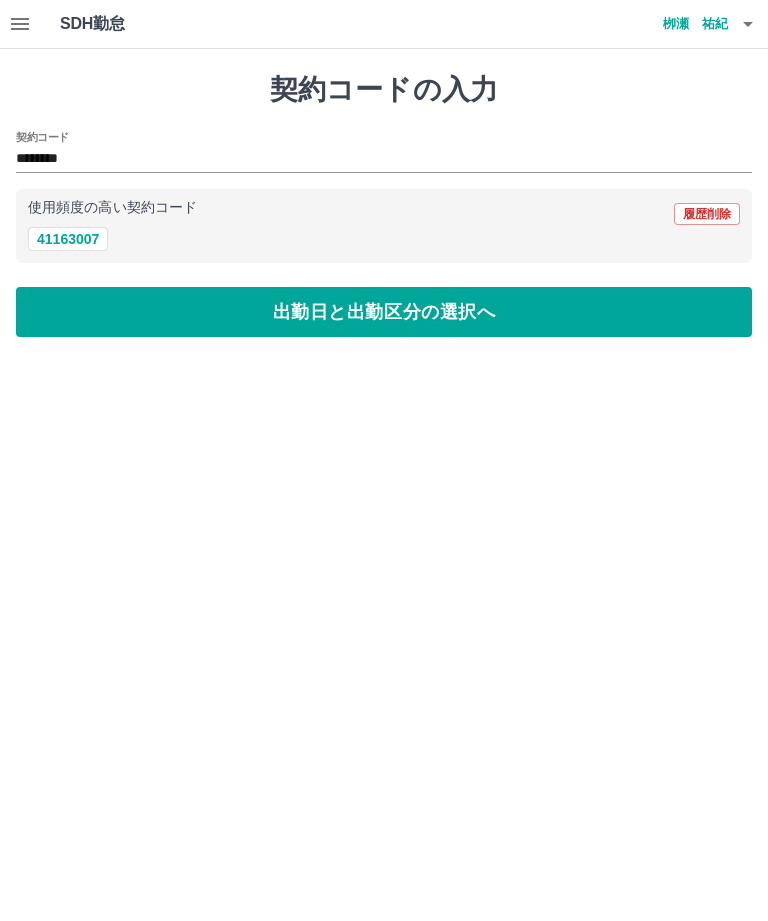 click on "出勤日と出勤区分の選択へ" at bounding box center (384, 312) 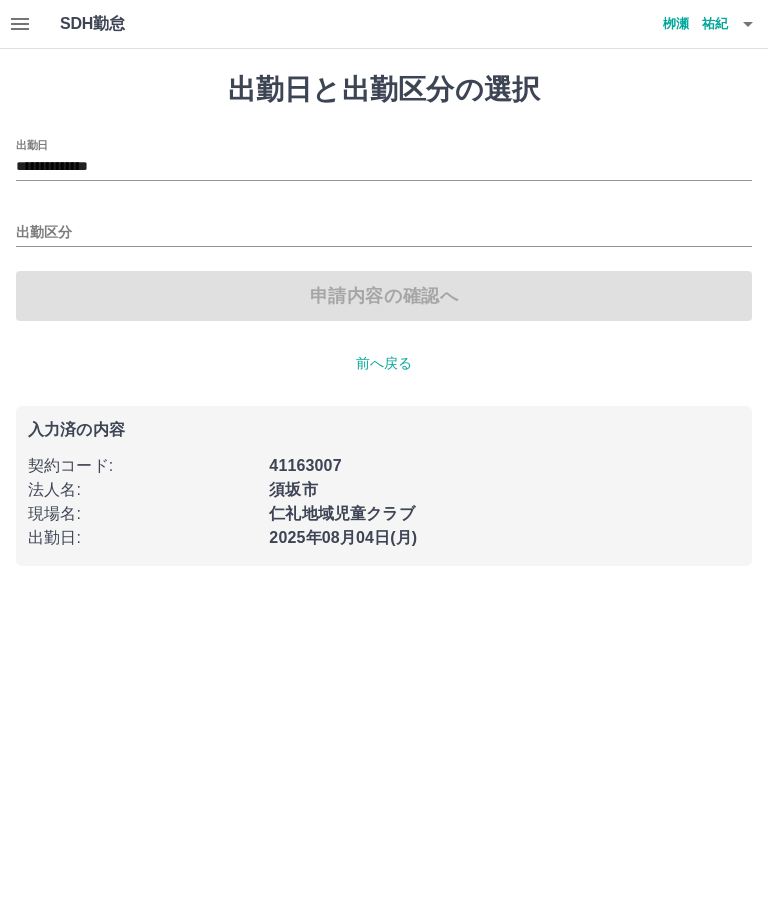 click on "出勤区分" at bounding box center (384, 233) 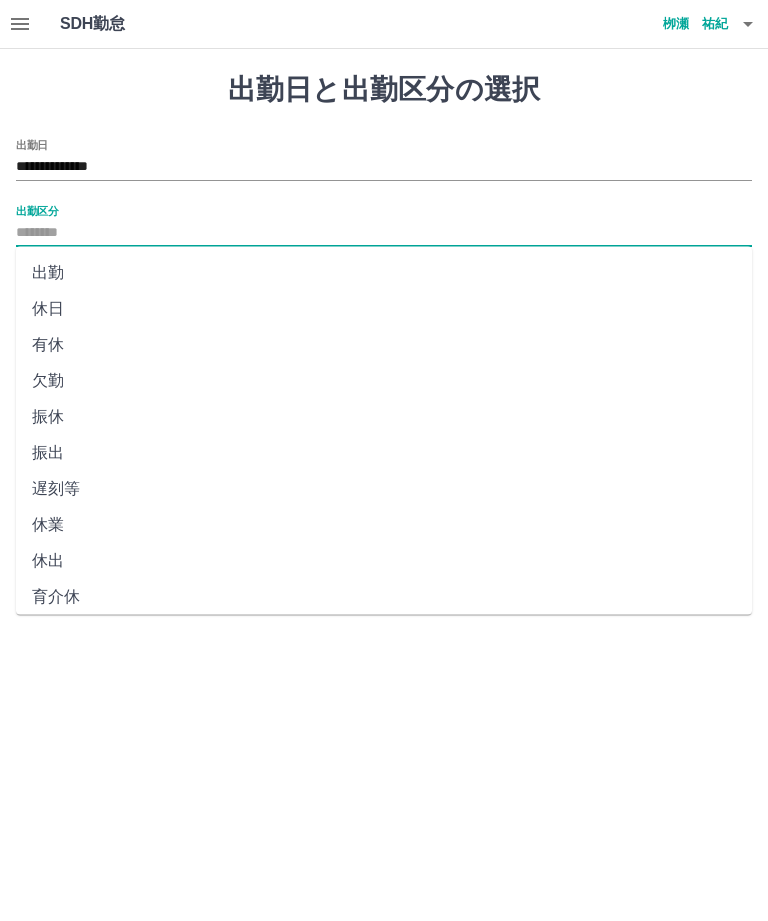 click on "出勤" at bounding box center [384, 273] 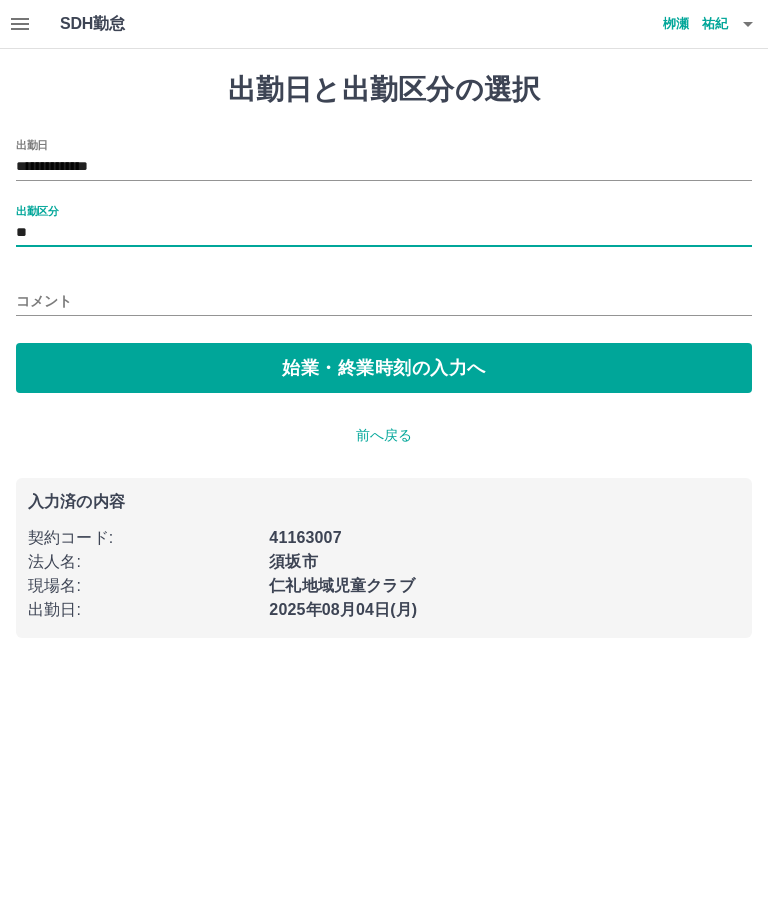 click on "始業・終業時刻の入力へ" at bounding box center [384, 368] 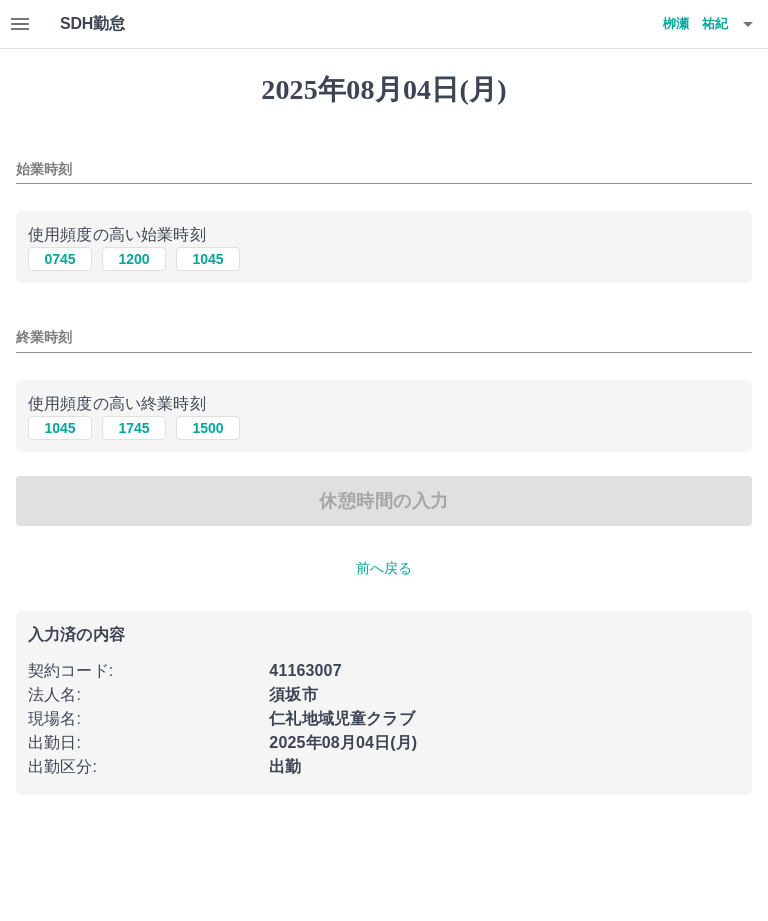 click on "始業時刻" at bounding box center [384, 163] 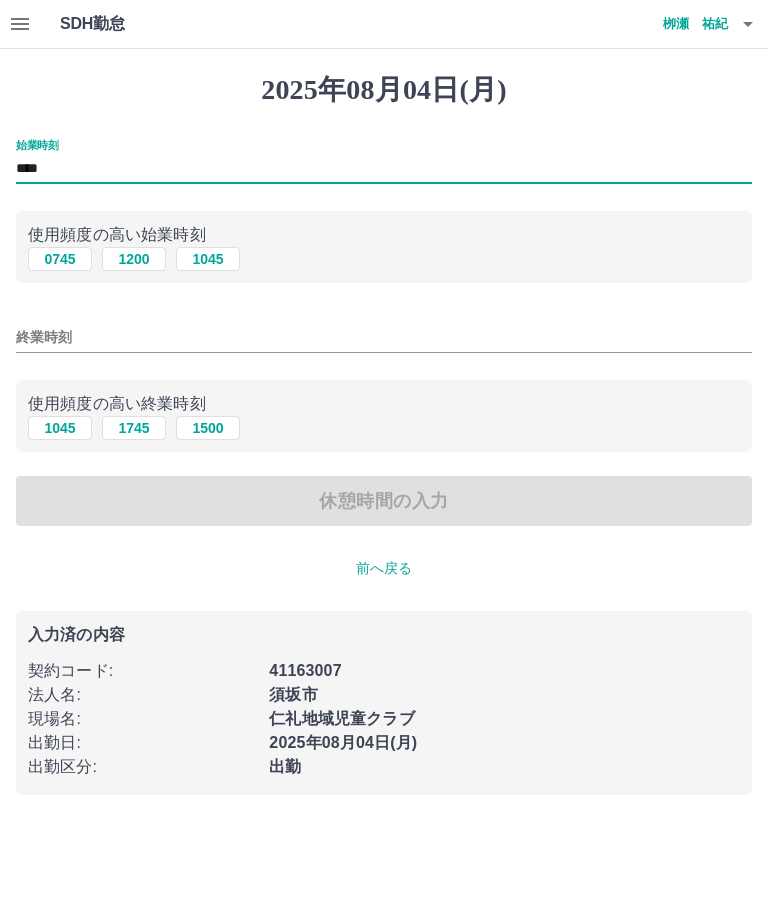 type on "****" 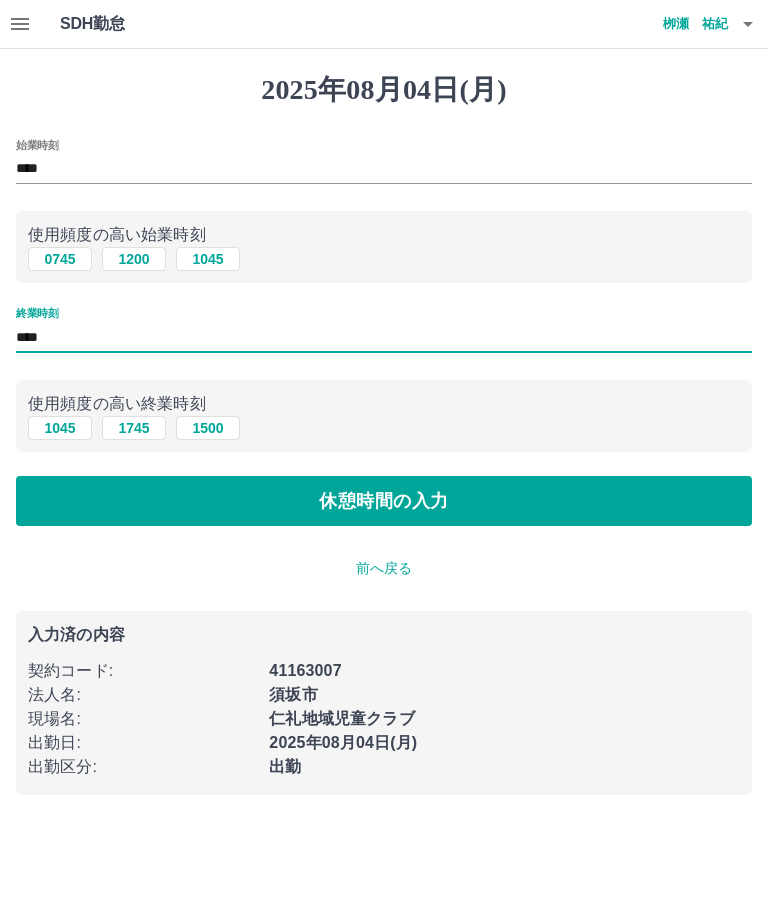 type on "****" 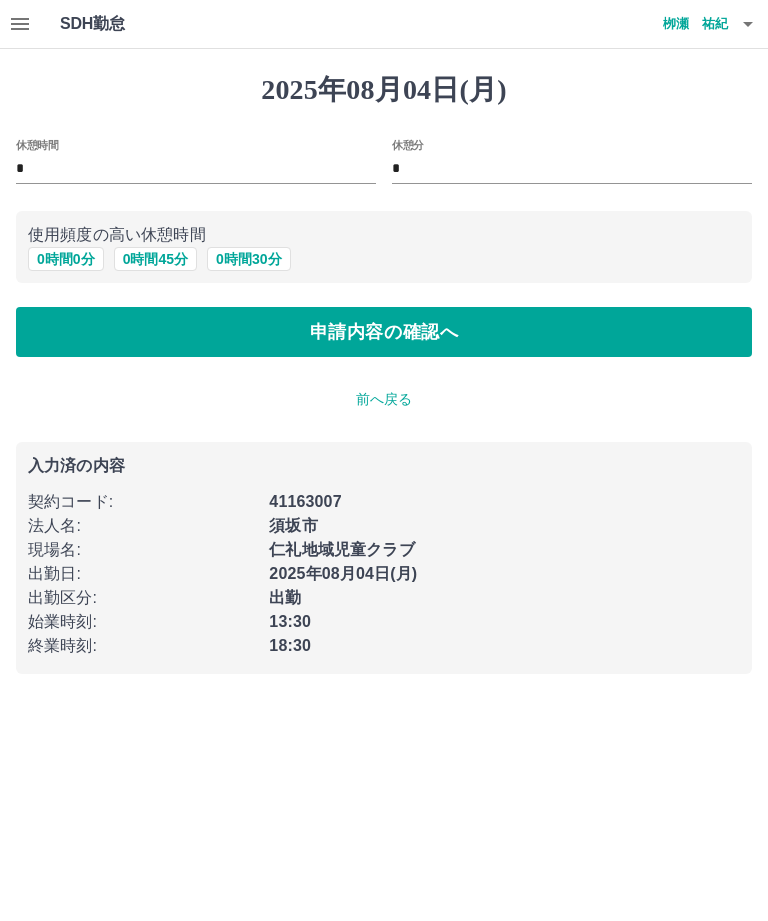 click on "申請内容の確認へ" at bounding box center [384, 332] 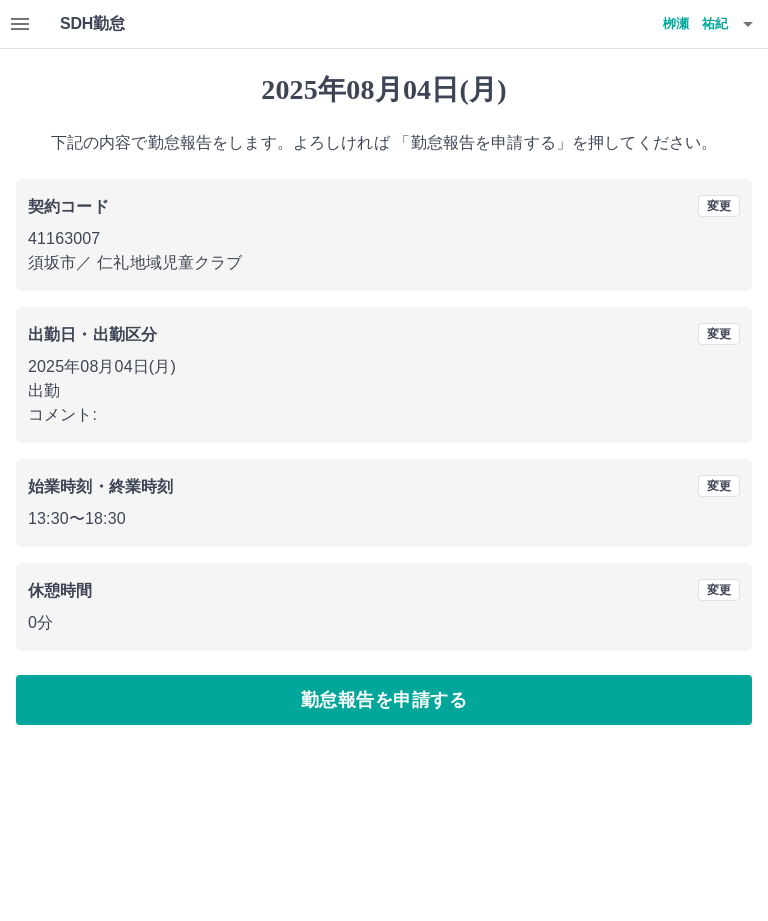 click on "勤怠報告を申請する" at bounding box center [384, 700] 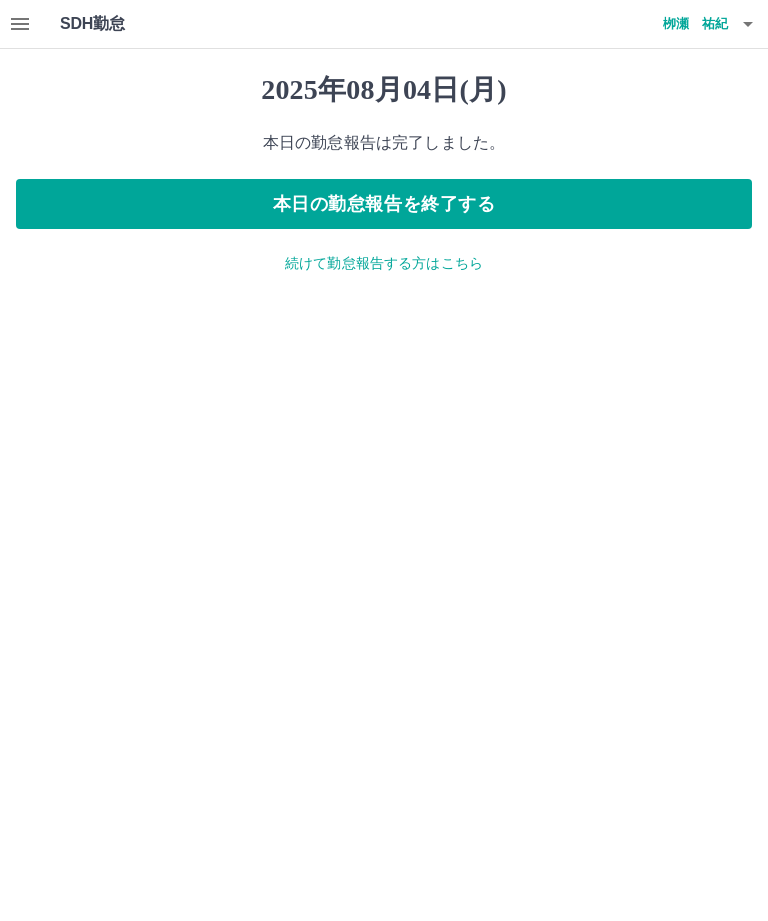 click on "本日の勤怠報告を終了する" at bounding box center [384, 204] 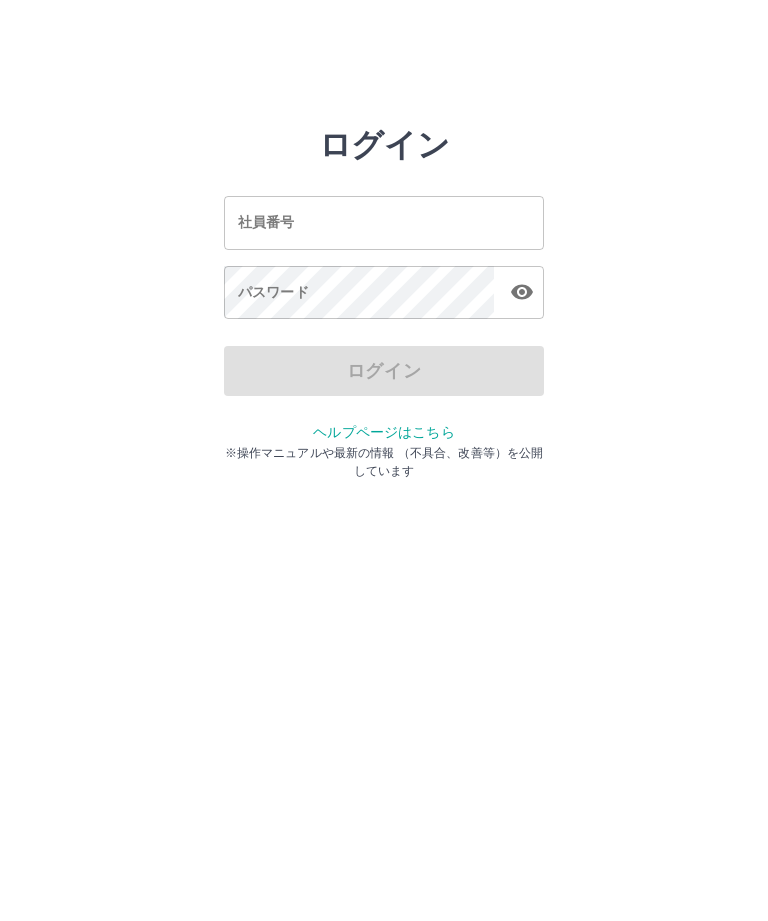 scroll, scrollTop: 0, scrollLeft: 0, axis: both 